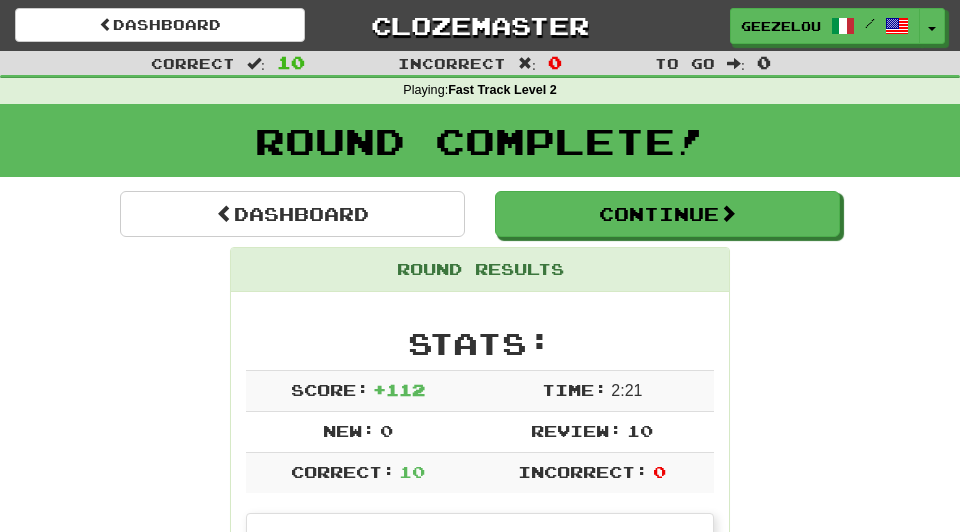 scroll, scrollTop: 0, scrollLeft: 0, axis: both 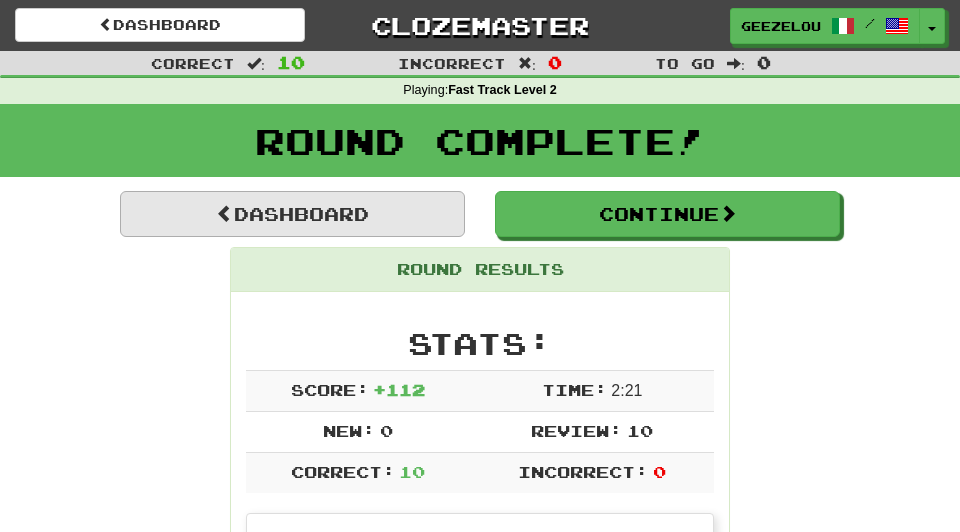 click on "Dashboard" at bounding box center (292, 214) 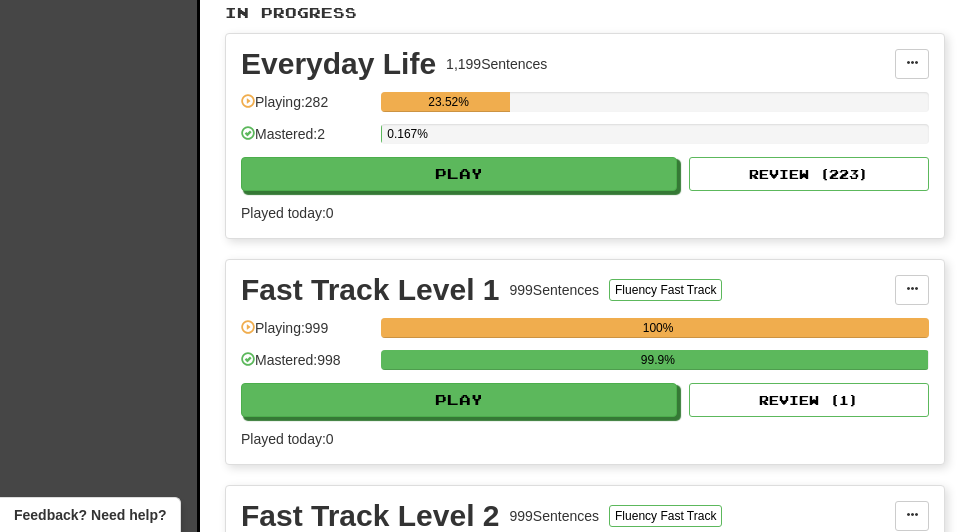 scroll, scrollTop: 493, scrollLeft: 0, axis: vertical 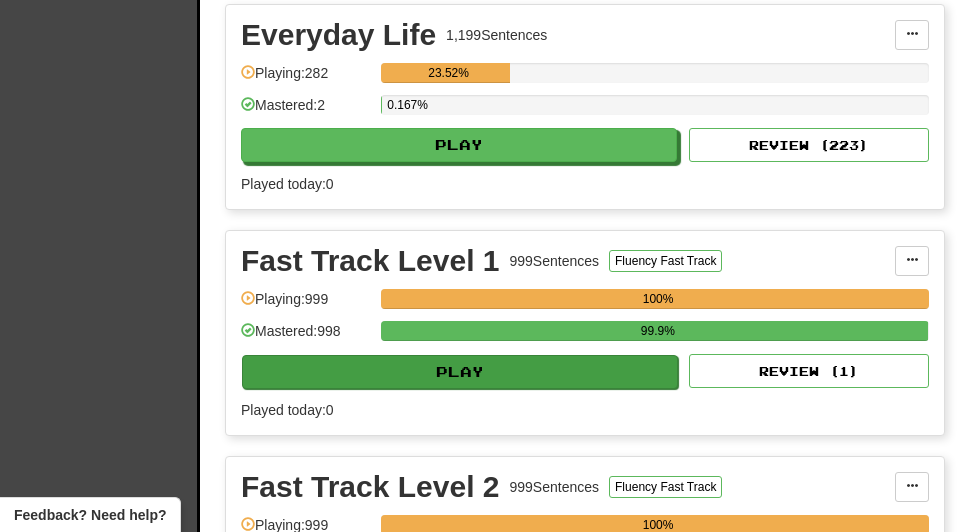 click on "Play" at bounding box center [460, 372] 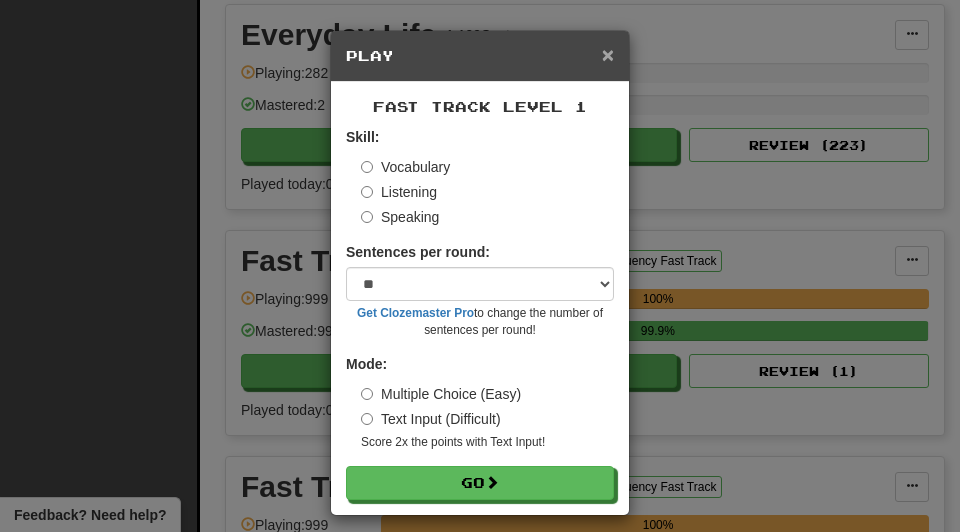 click on "×" at bounding box center [608, 54] 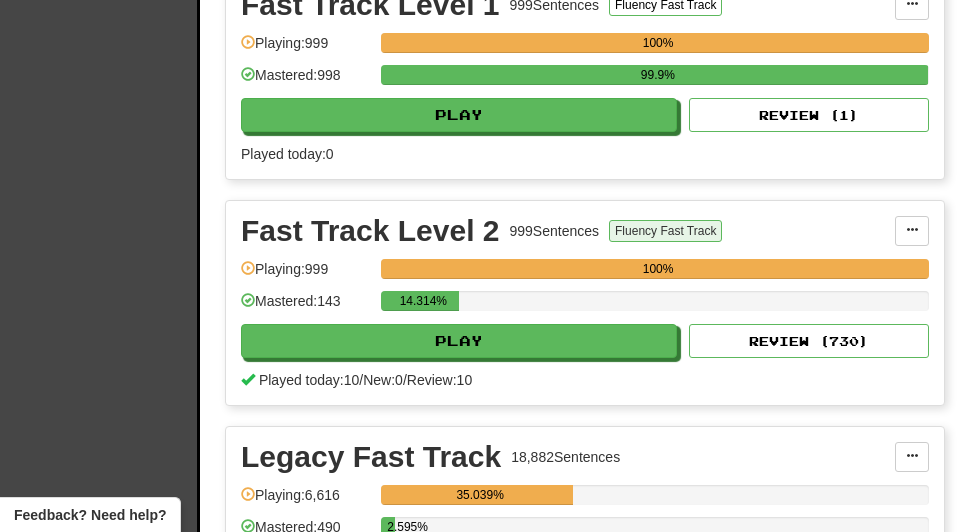 scroll, scrollTop: 754, scrollLeft: 0, axis: vertical 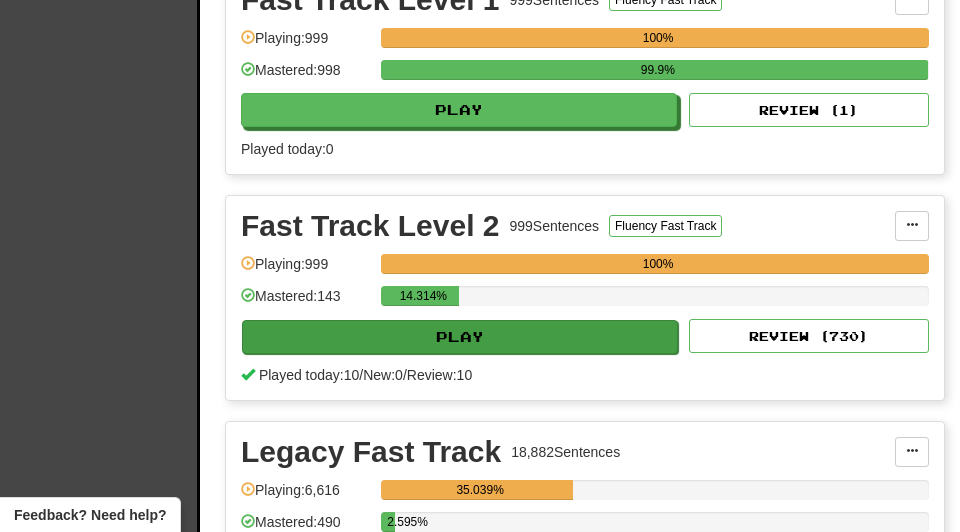 click on "Play" at bounding box center (460, 337) 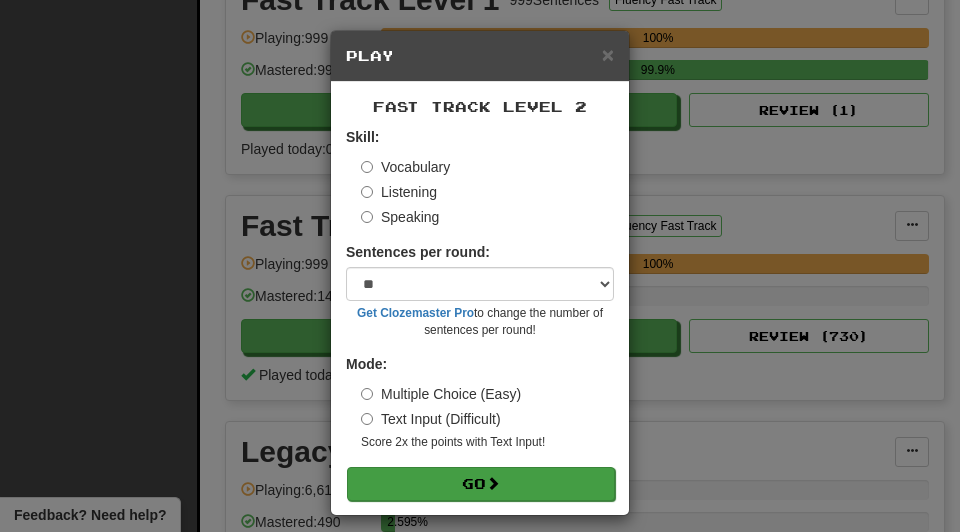click on "Go" at bounding box center [481, 484] 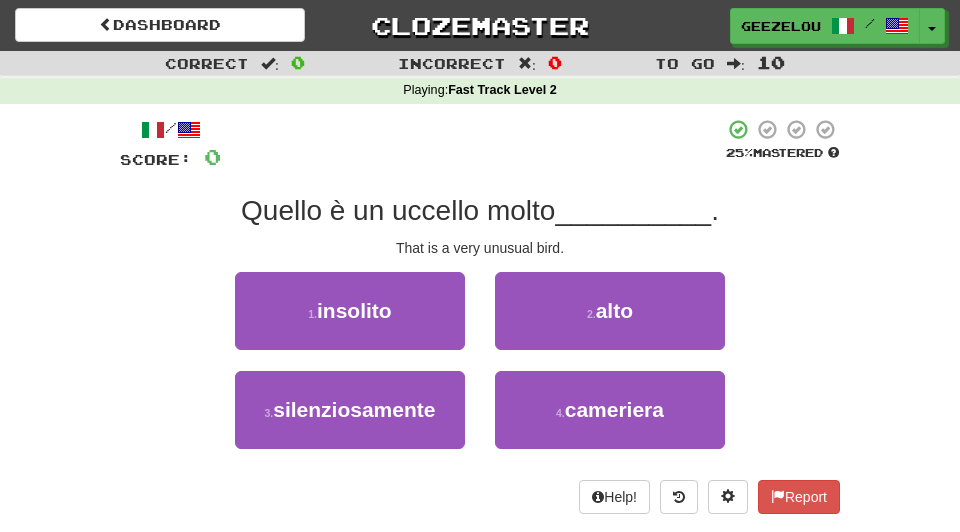 scroll, scrollTop: 0, scrollLeft: 0, axis: both 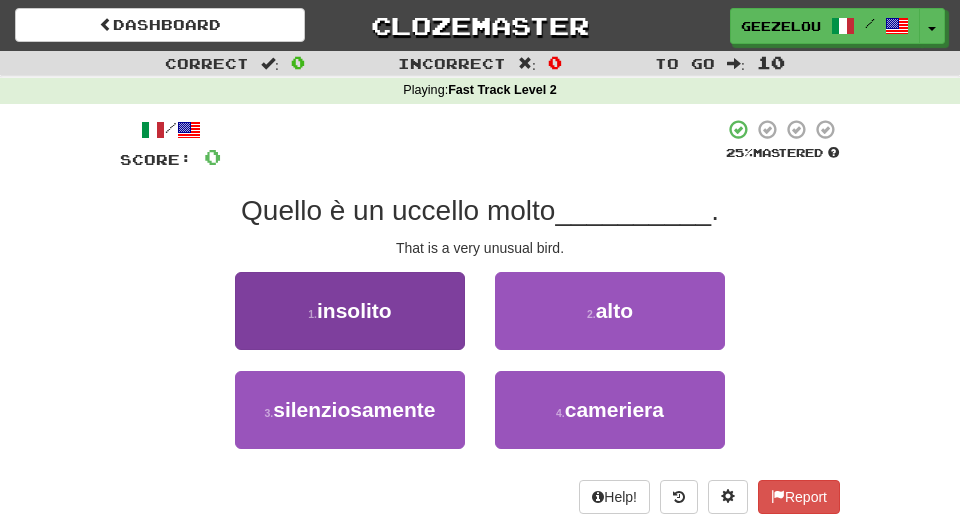 click on "insolito" at bounding box center [354, 310] 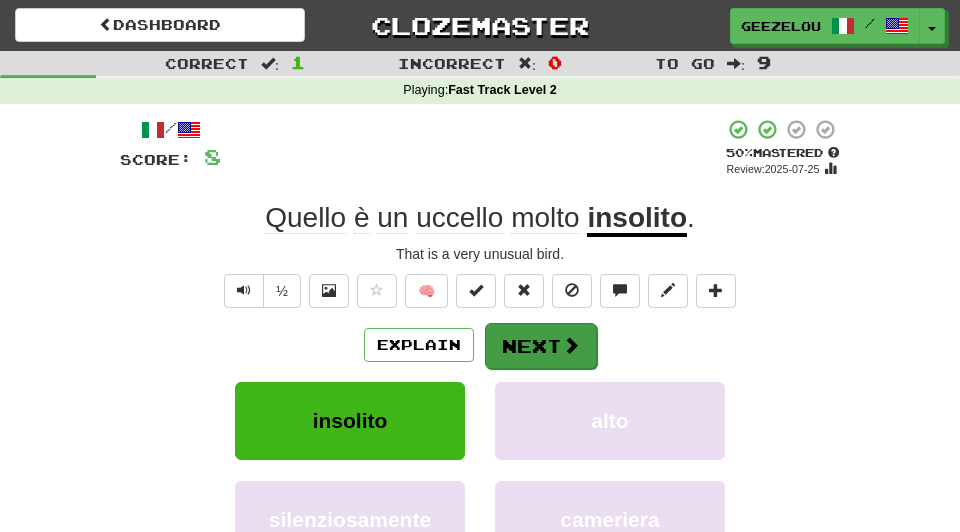 click on "Next" at bounding box center [541, 346] 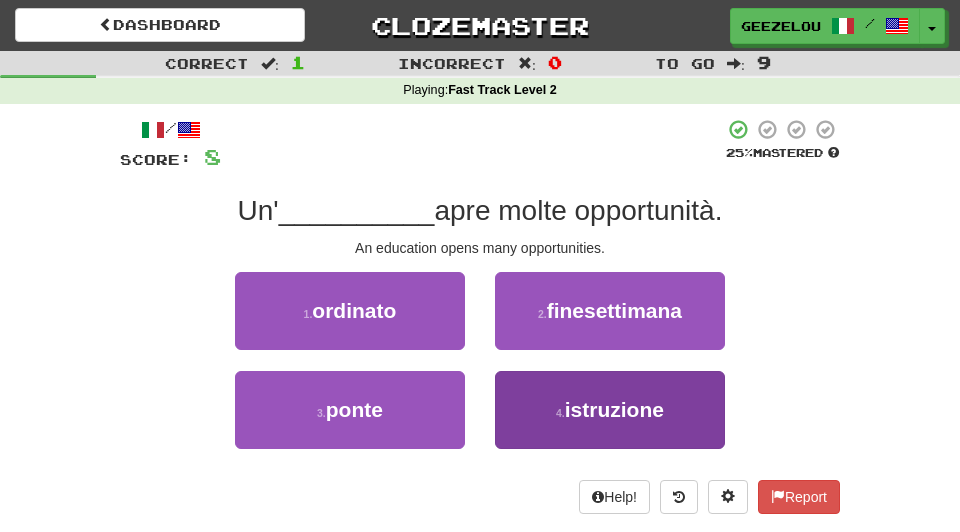 click on "istruzione" at bounding box center (614, 409) 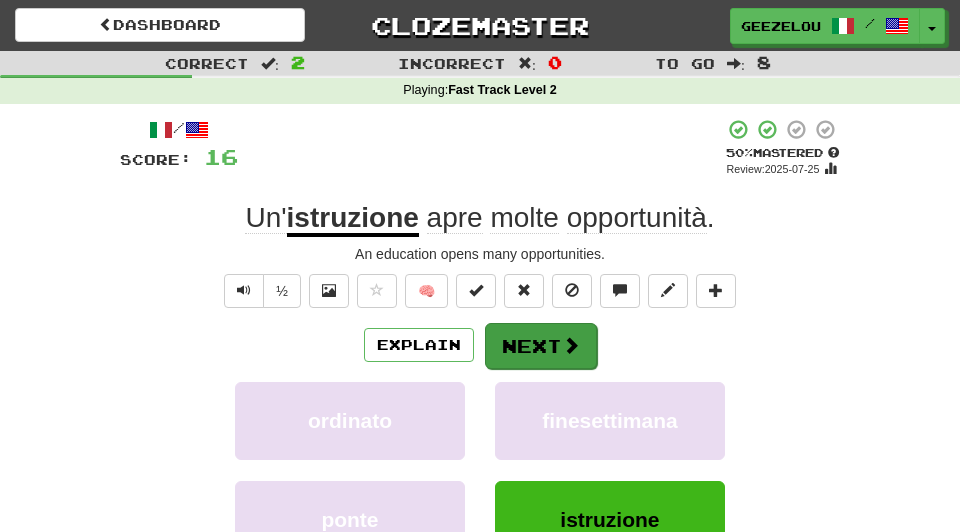 click on "Next" at bounding box center [541, 346] 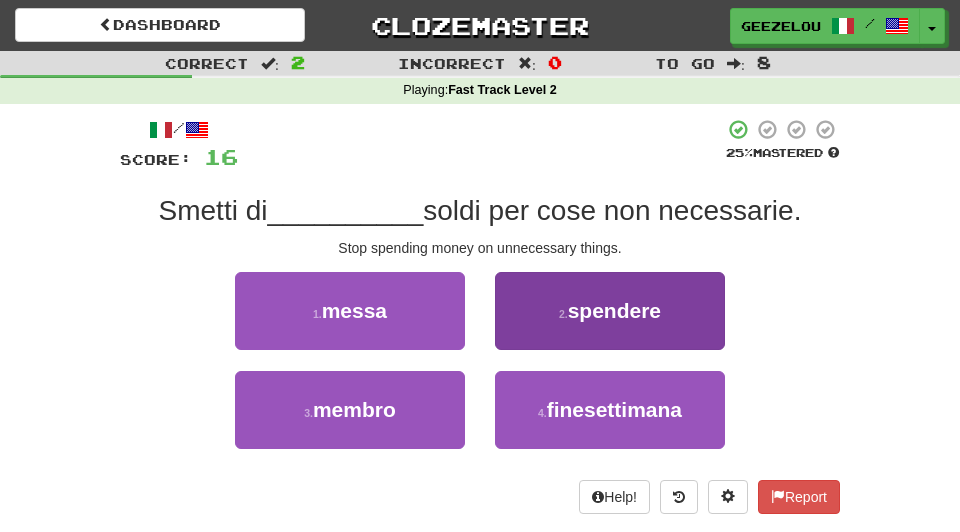 click on "spendere" at bounding box center [614, 310] 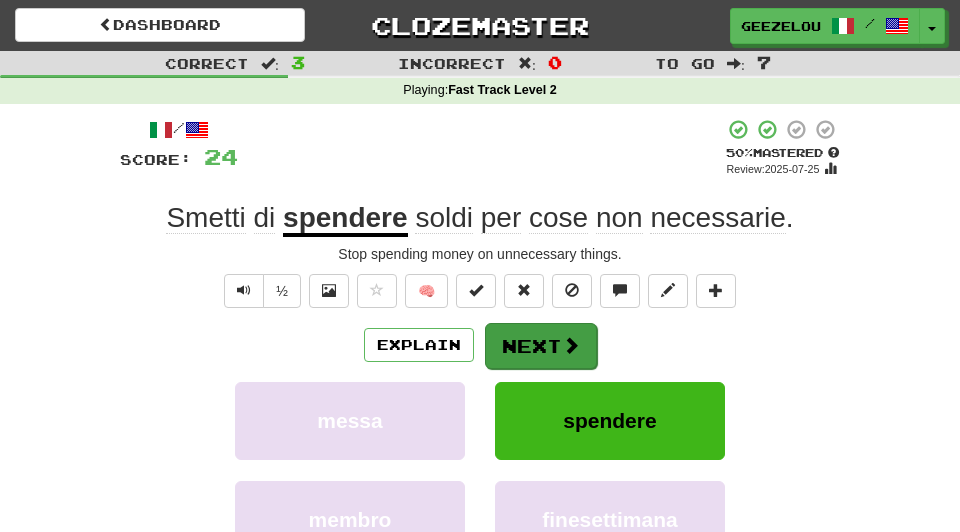 click on "Next" at bounding box center (541, 346) 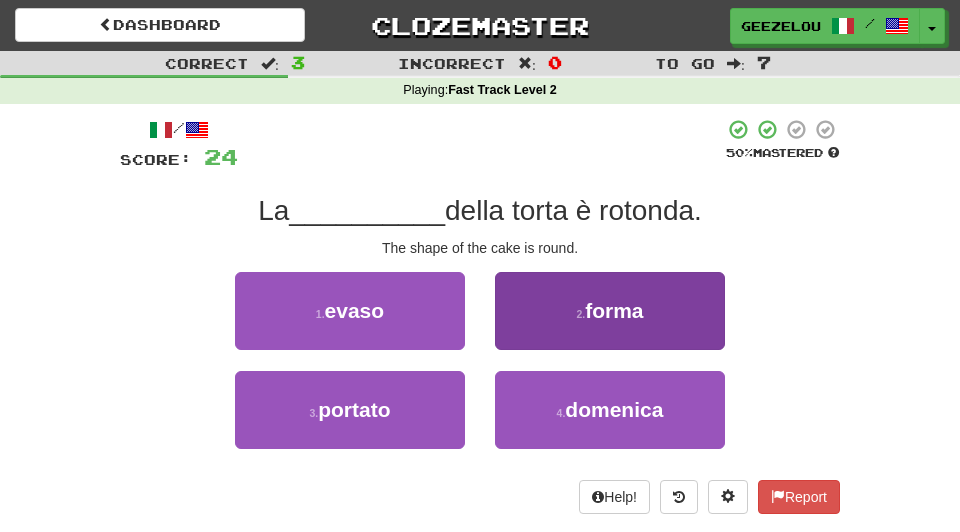 click on "2 .  forma" at bounding box center (610, 311) 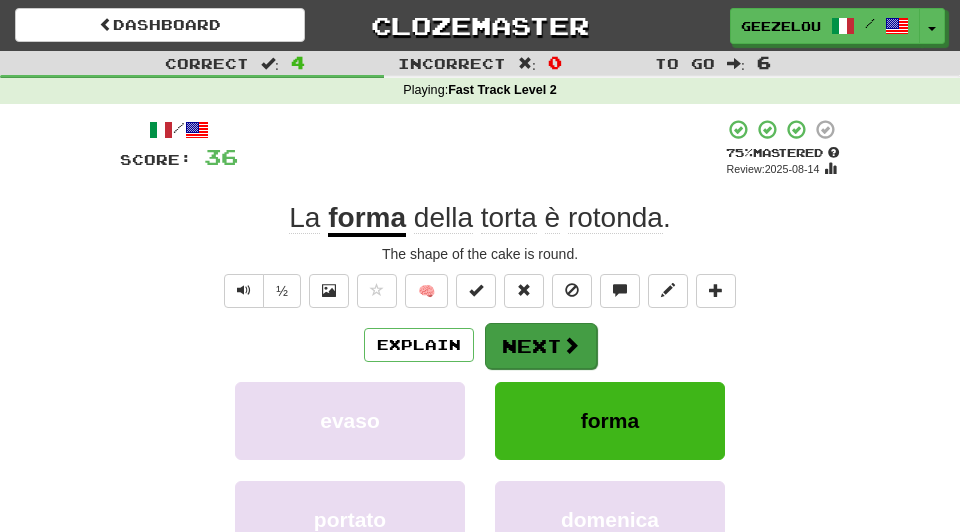 click on "Next" at bounding box center (541, 346) 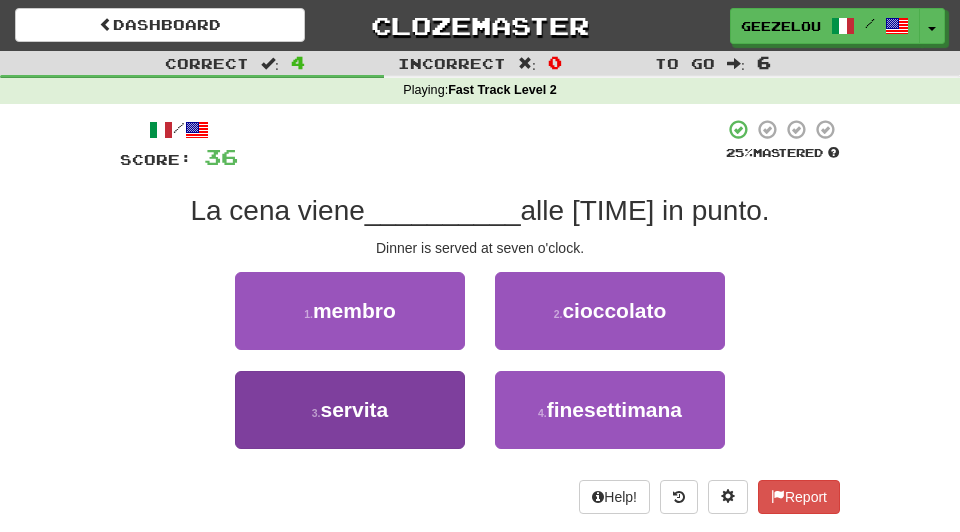 click on "3 .  servita" at bounding box center [350, 410] 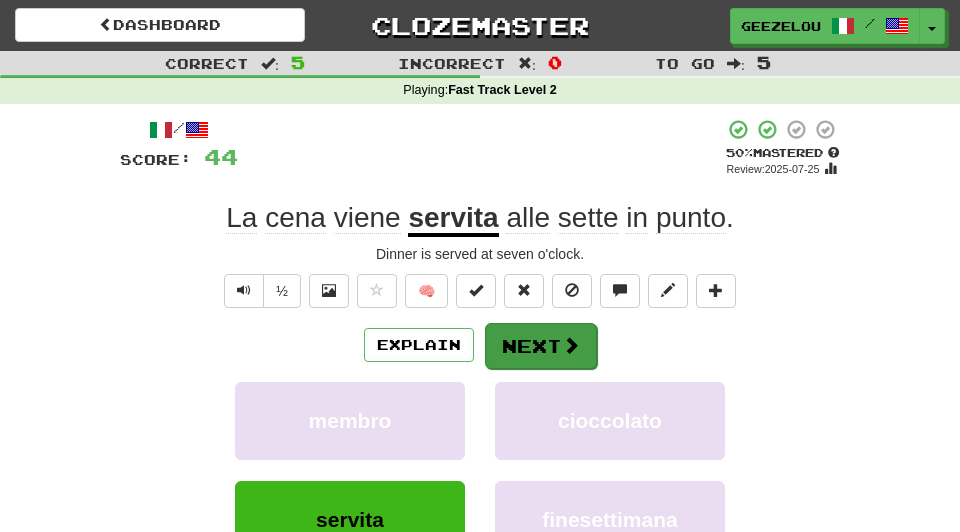 click on "Next" at bounding box center (541, 346) 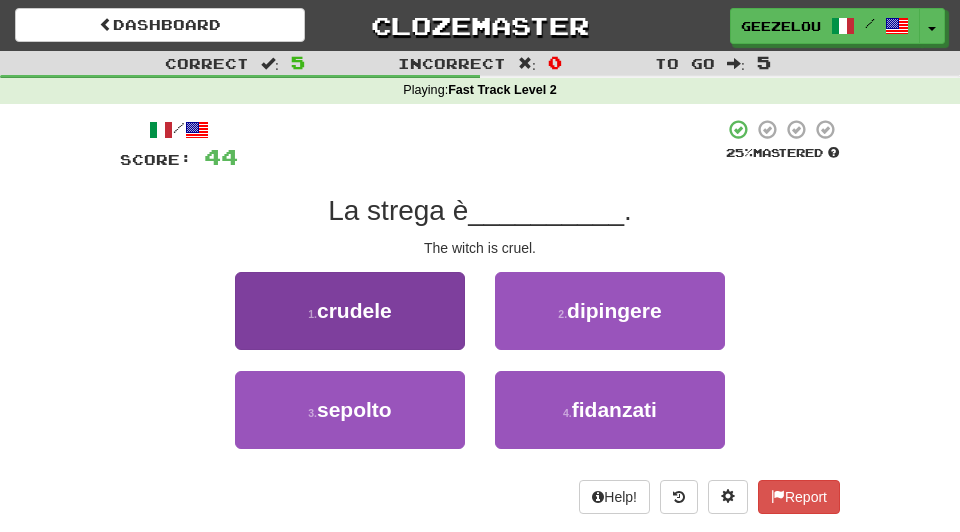 click on "crudele" at bounding box center (354, 310) 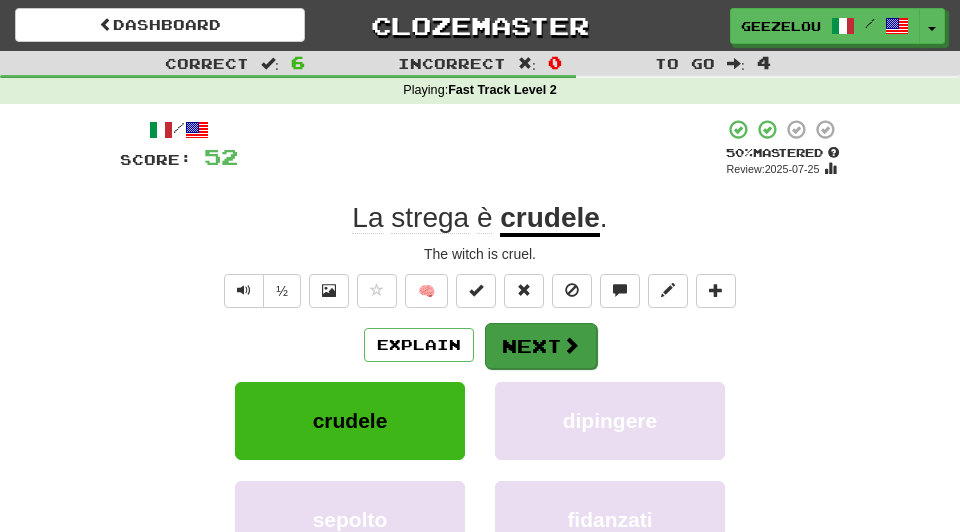 click on "Next" at bounding box center [541, 346] 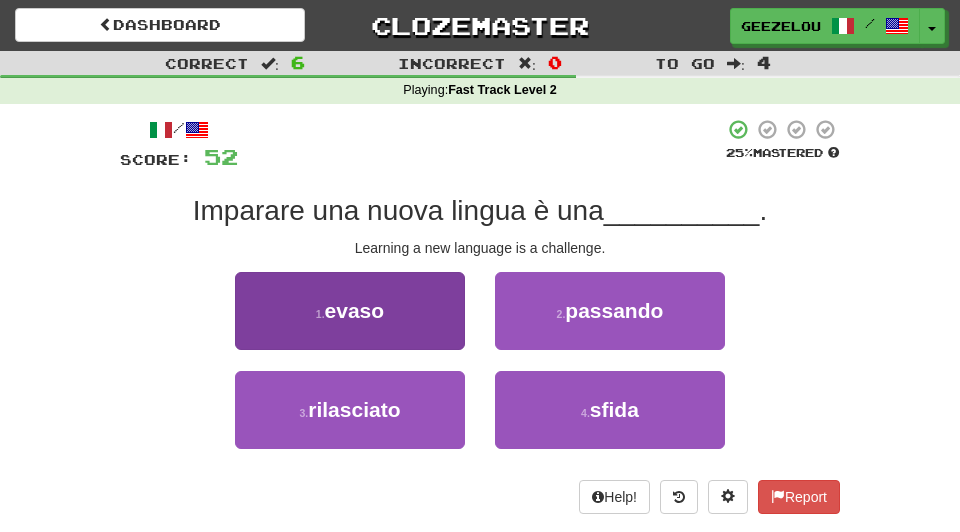 click on "evaso" at bounding box center [355, 310] 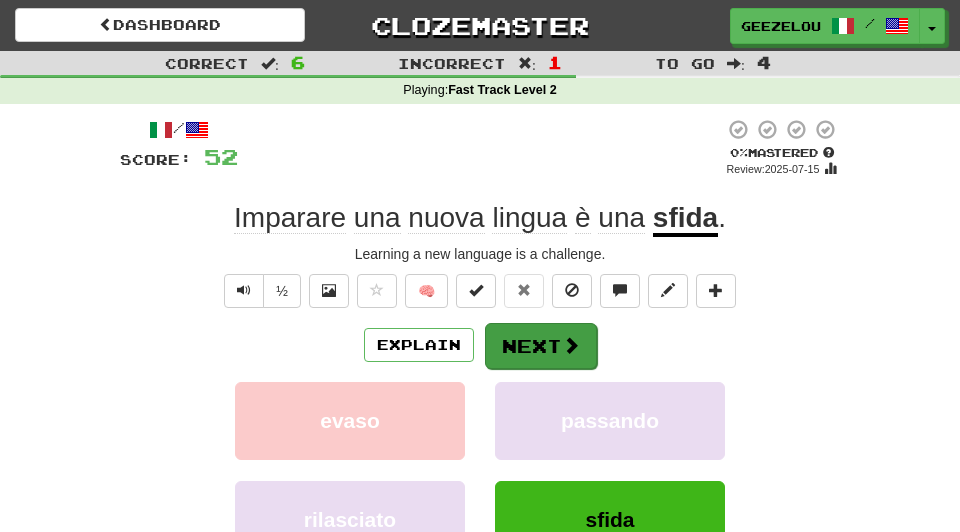 click on "Next" at bounding box center (541, 346) 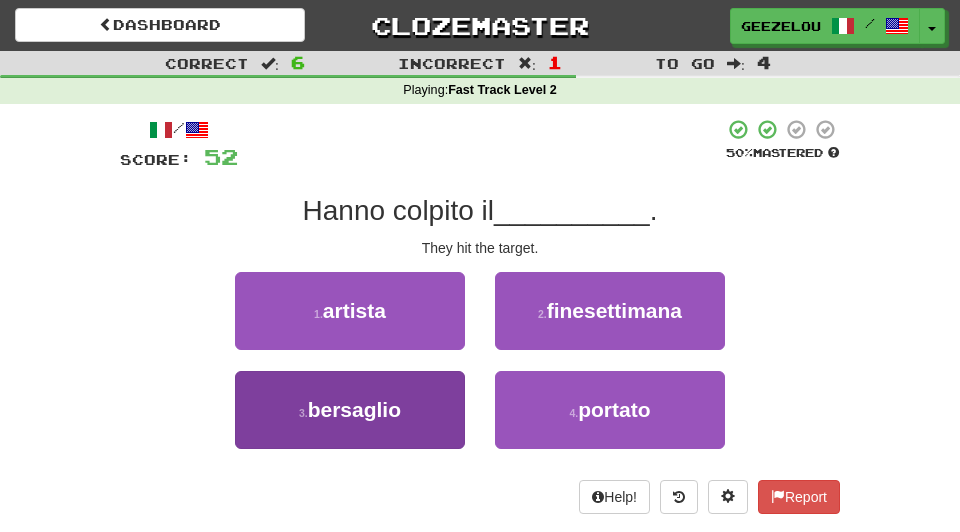 click on "bersaglio" at bounding box center (354, 409) 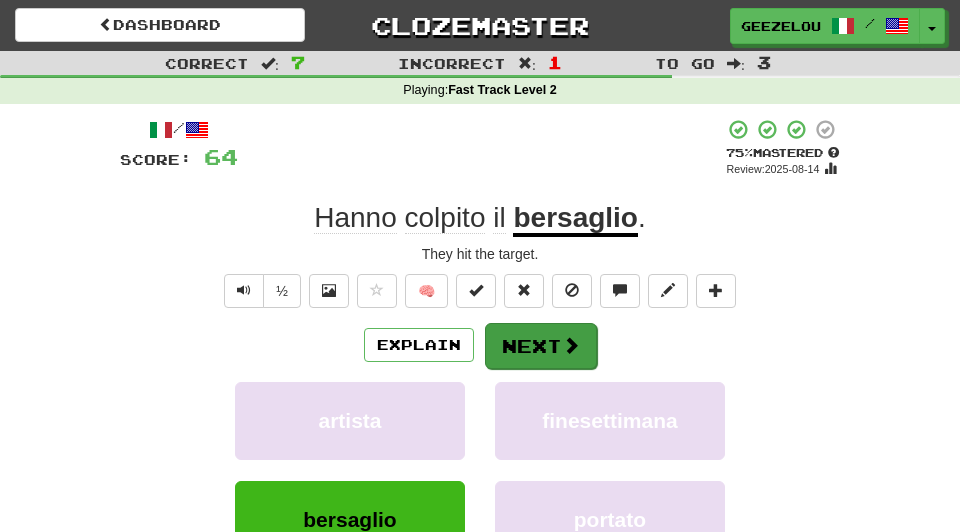 click on "Next" at bounding box center [541, 346] 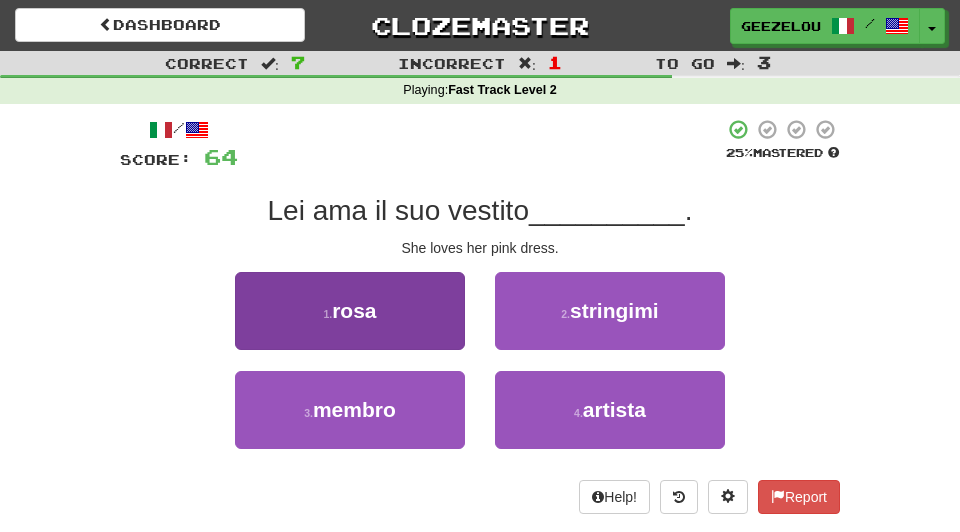 click on "1 .  rosa" at bounding box center [350, 311] 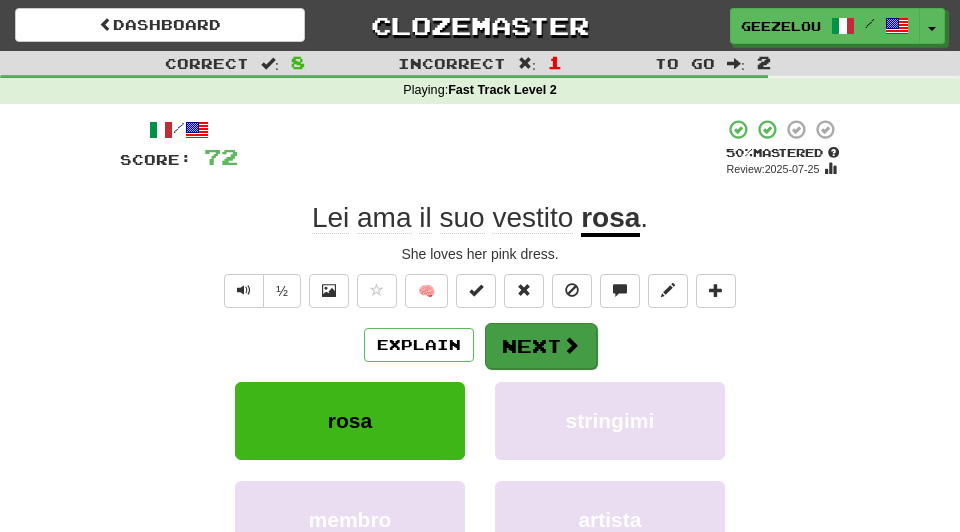 click on "Next" at bounding box center (541, 346) 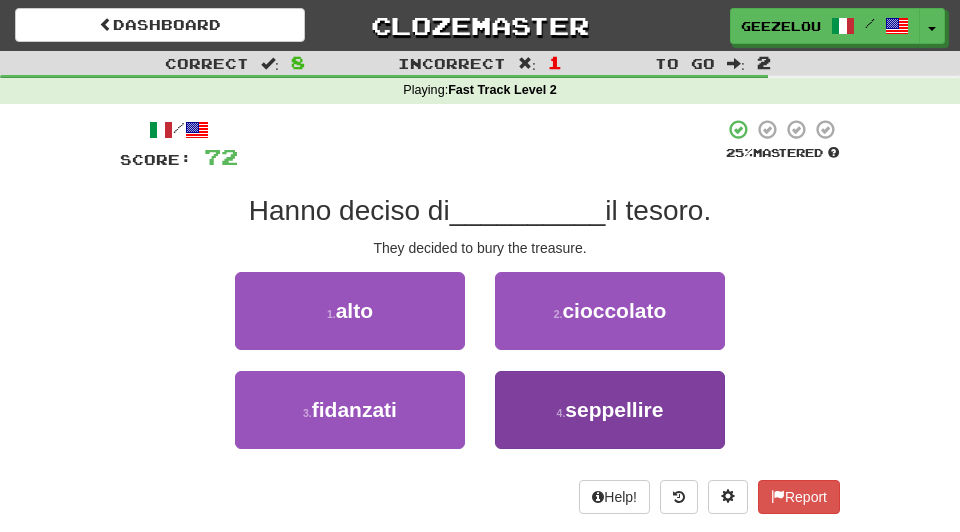click on "seppellire" at bounding box center (614, 409) 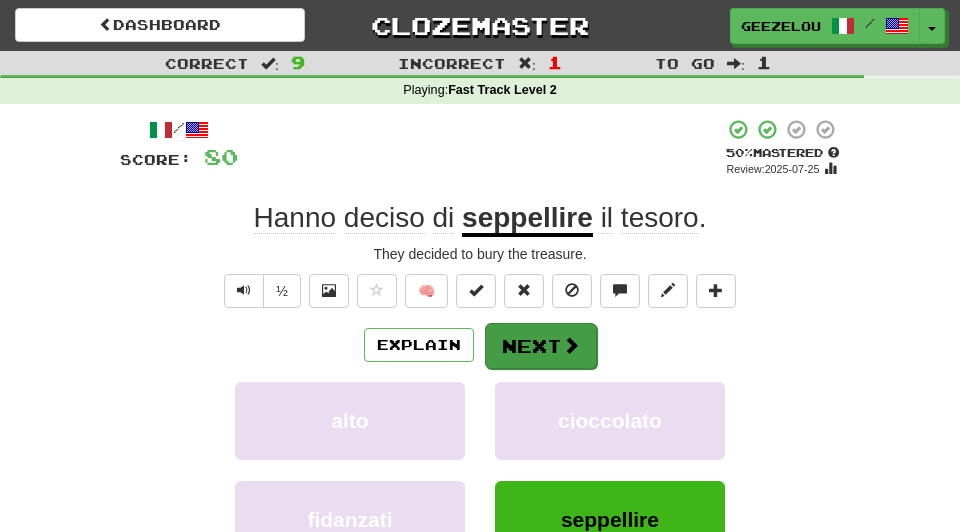 click on "Next" at bounding box center [541, 346] 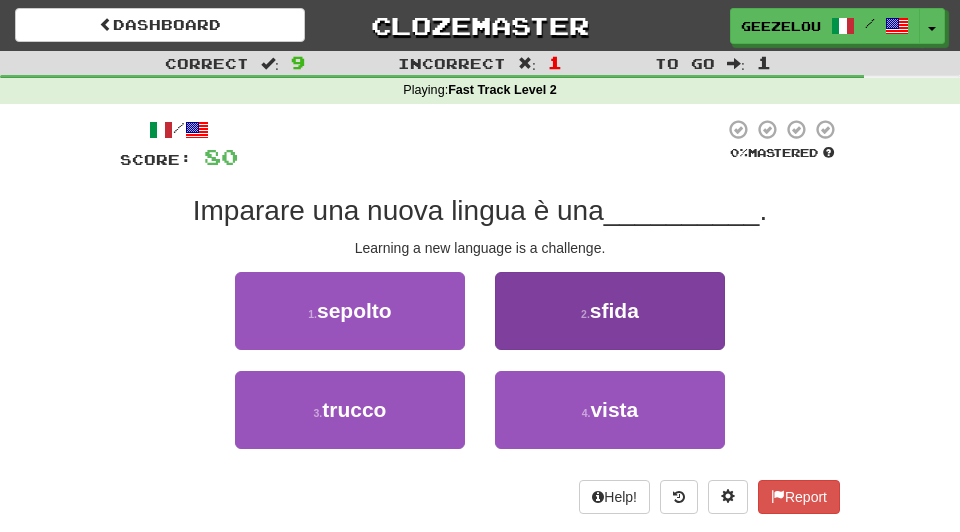 click on "2 .  sfida" at bounding box center [610, 311] 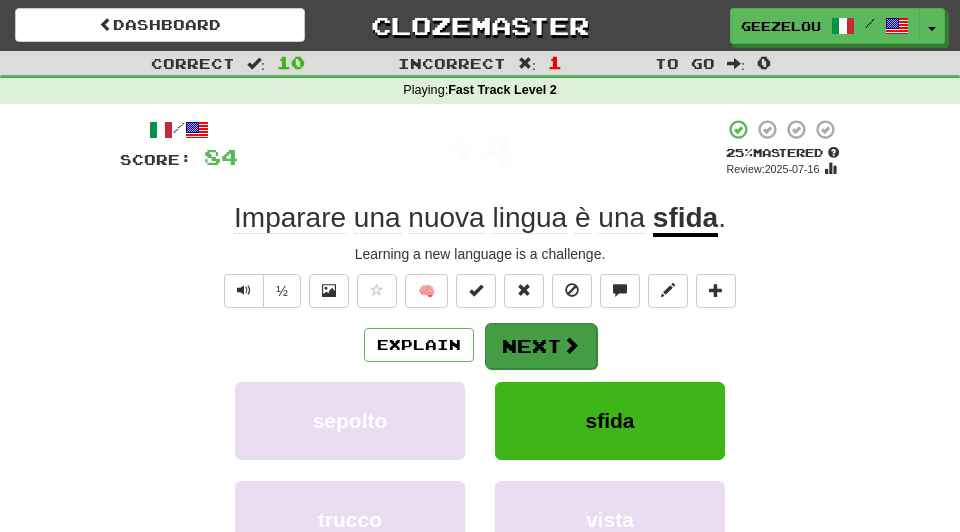 click on "Next" at bounding box center [541, 346] 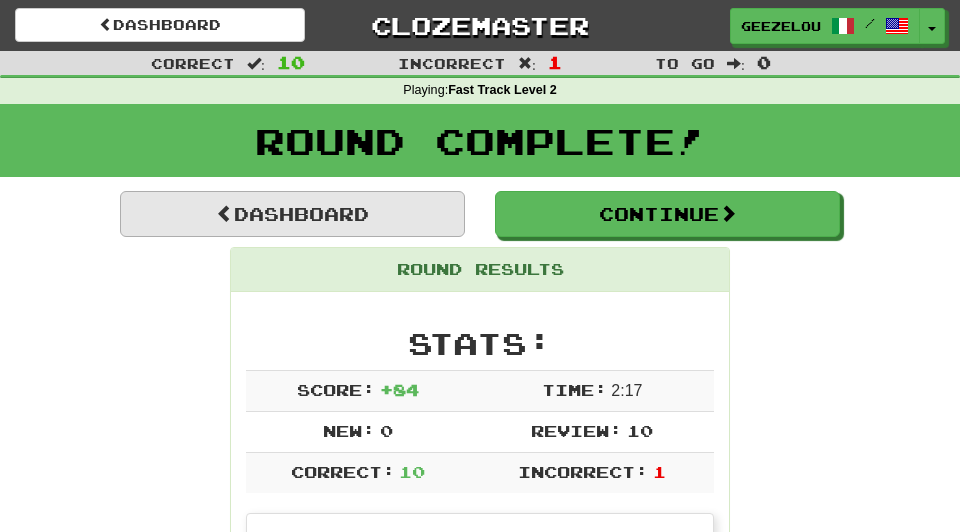 click on "Dashboard" at bounding box center [292, 214] 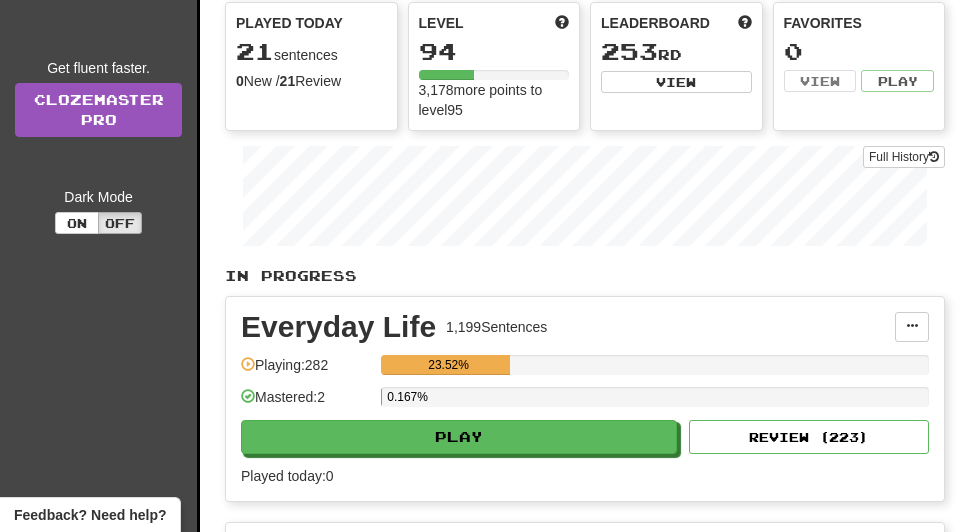 scroll, scrollTop: 202, scrollLeft: 0, axis: vertical 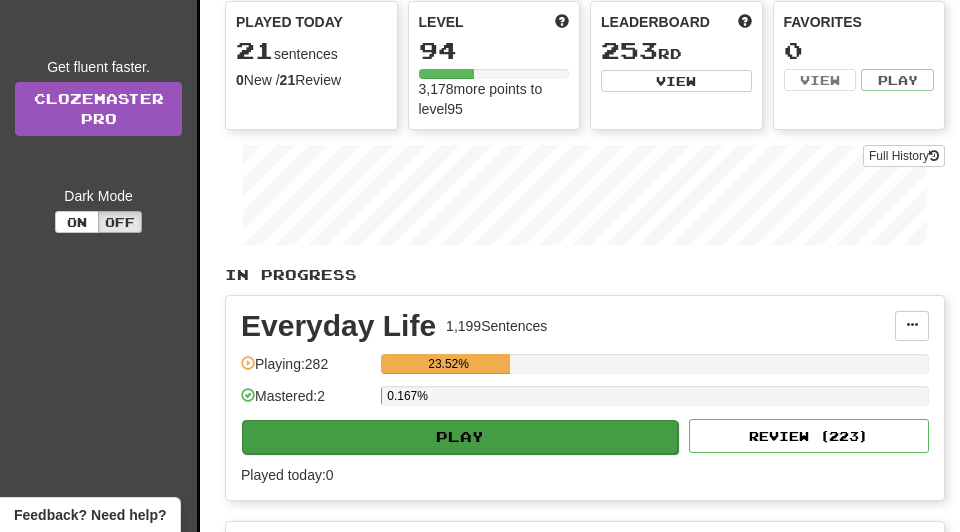 click on "Play" at bounding box center (460, 437) 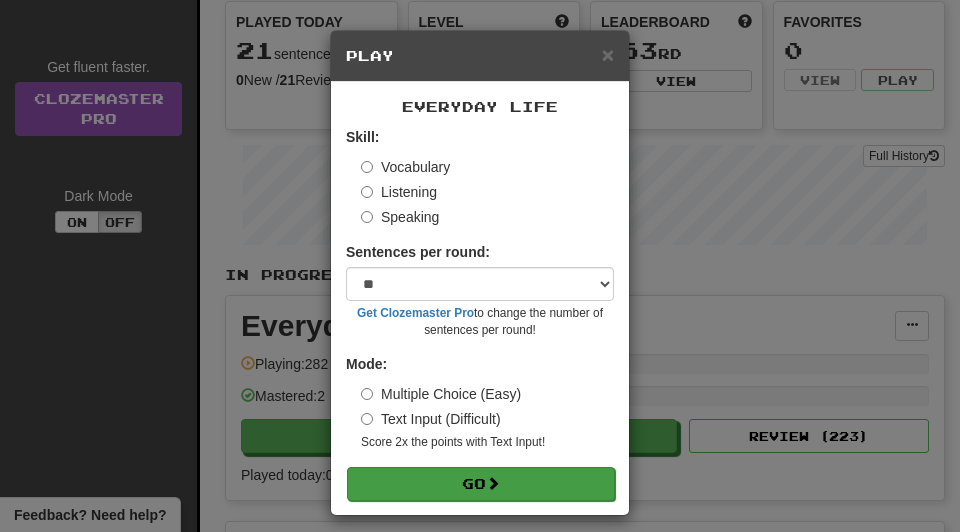 click on "Go" at bounding box center (481, 484) 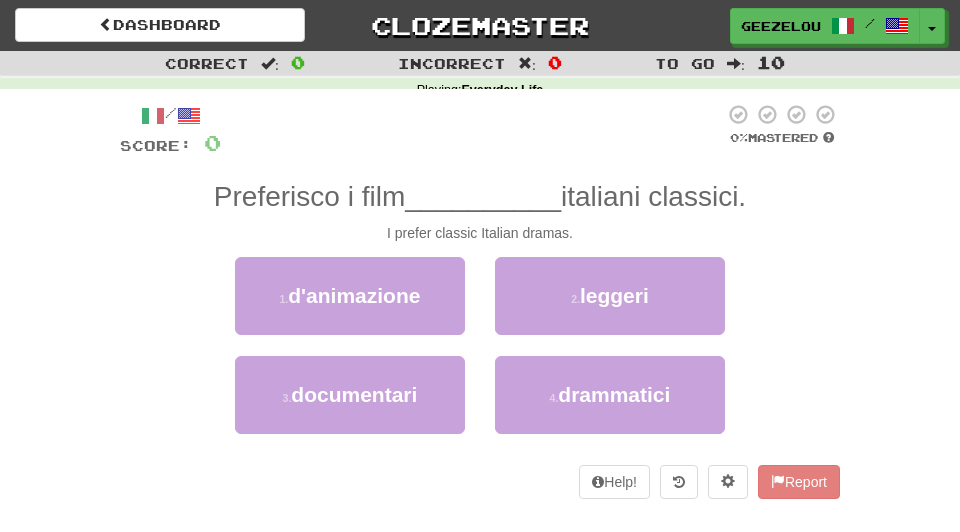 scroll, scrollTop: 0, scrollLeft: 0, axis: both 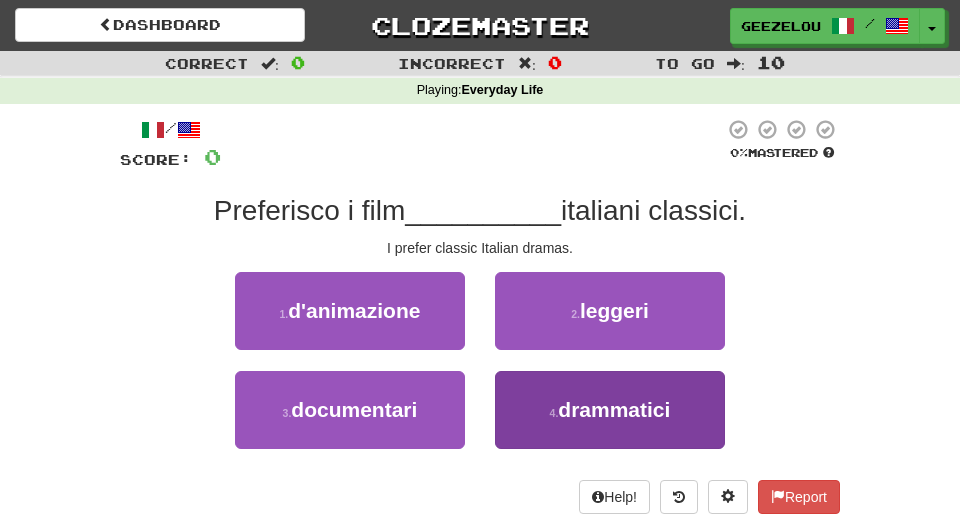 click on "drammatici" at bounding box center [614, 409] 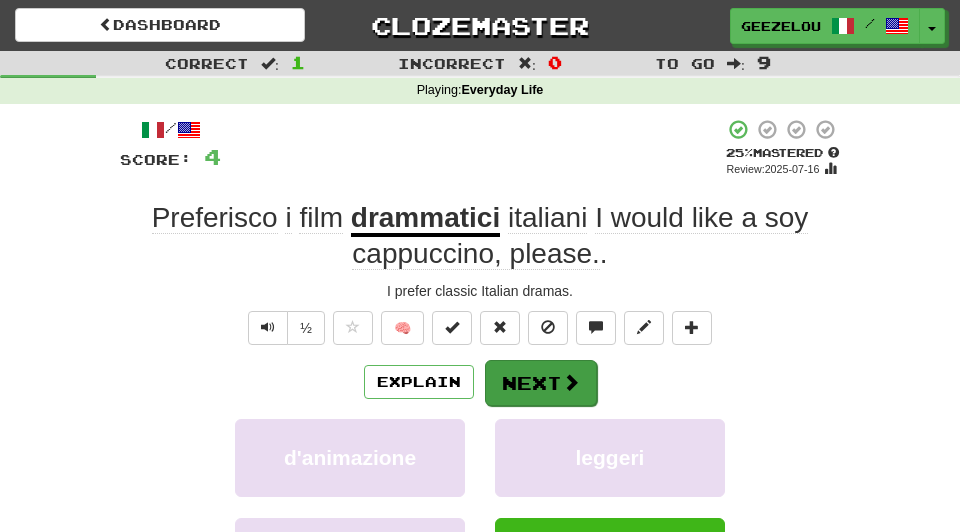 click on "Next" at bounding box center [541, 383] 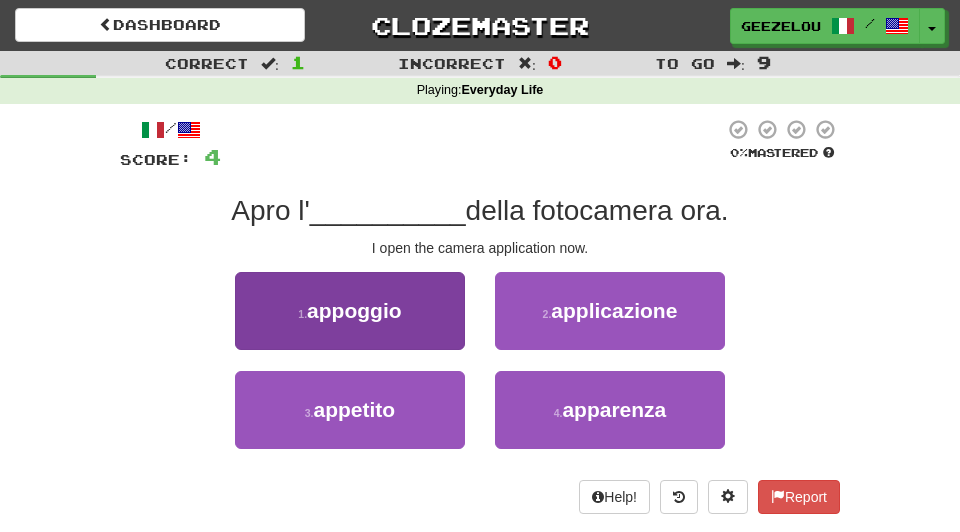 click on "appoggio" at bounding box center (354, 310) 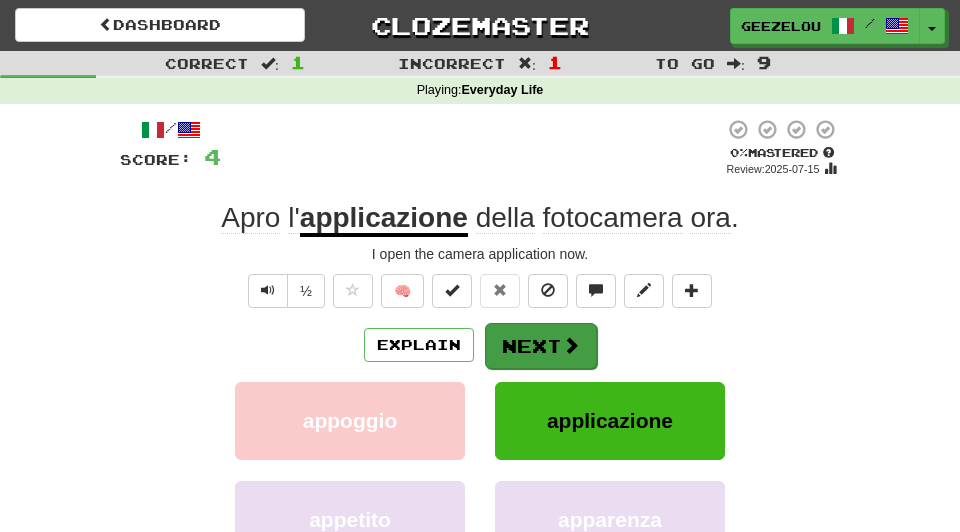 click on "Next" at bounding box center (541, 346) 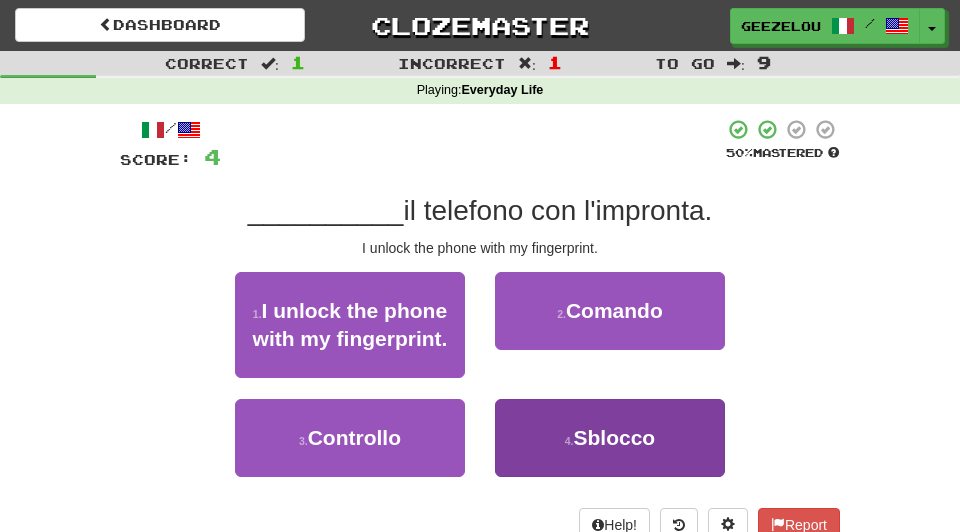 click on "Sblocco" at bounding box center [615, 437] 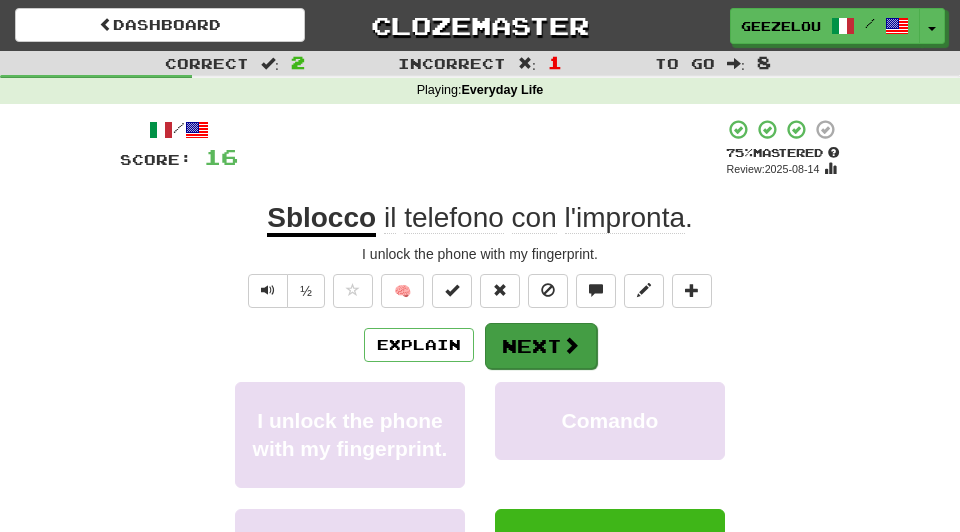click on "Next" at bounding box center (541, 346) 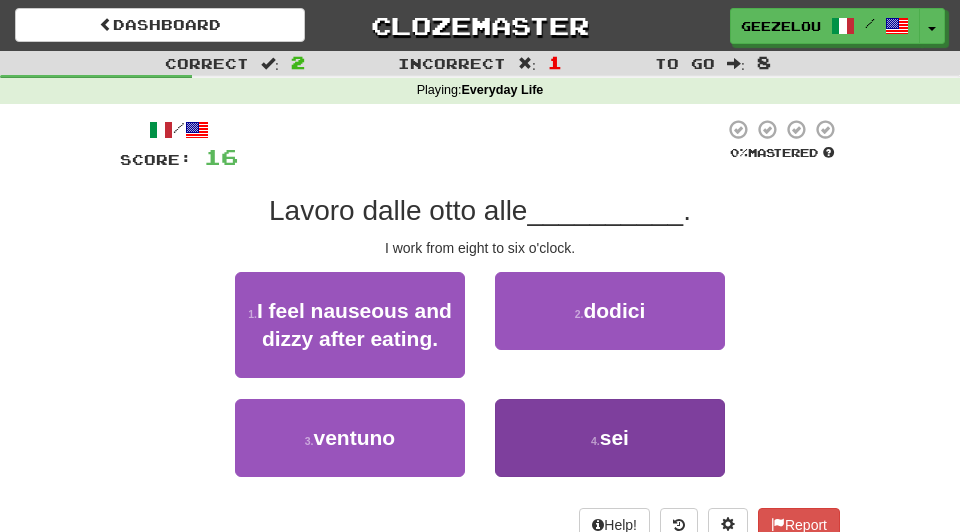 click on "sei" at bounding box center [614, 437] 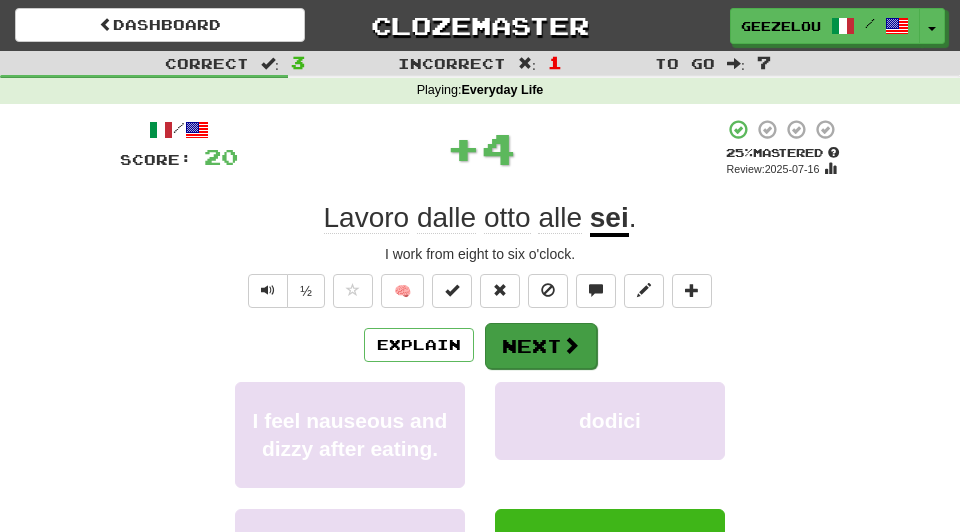 click on "Next" at bounding box center (541, 346) 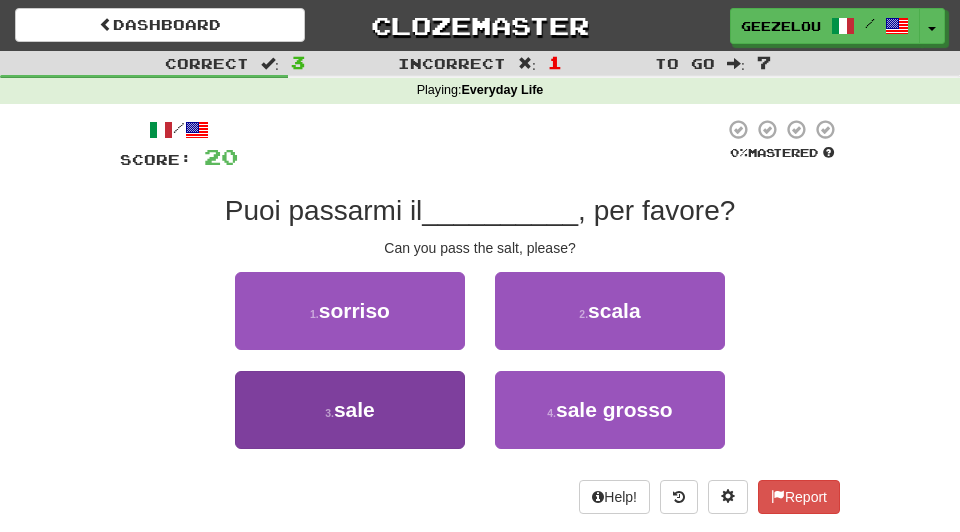 click on "3 .  sale" at bounding box center [350, 410] 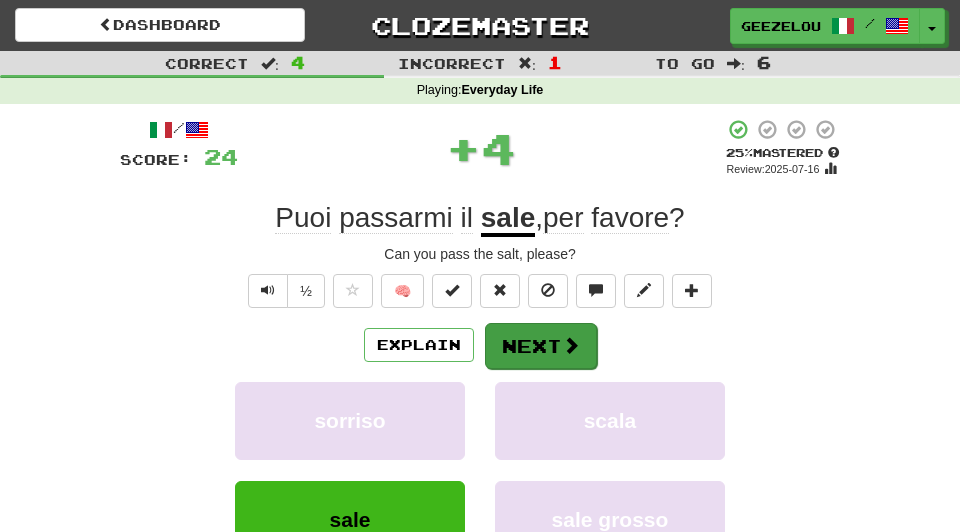 click on "Next" at bounding box center [541, 346] 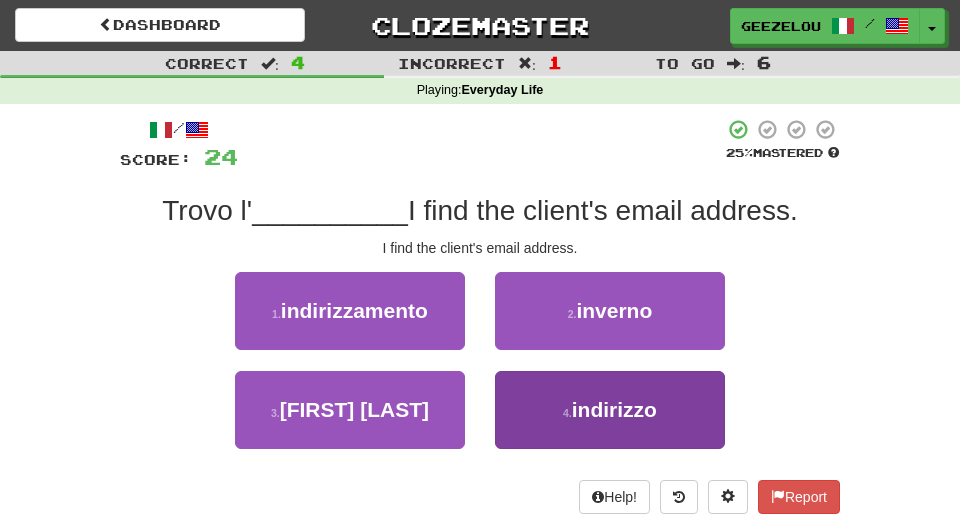 click on "indirizzo" at bounding box center [614, 409] 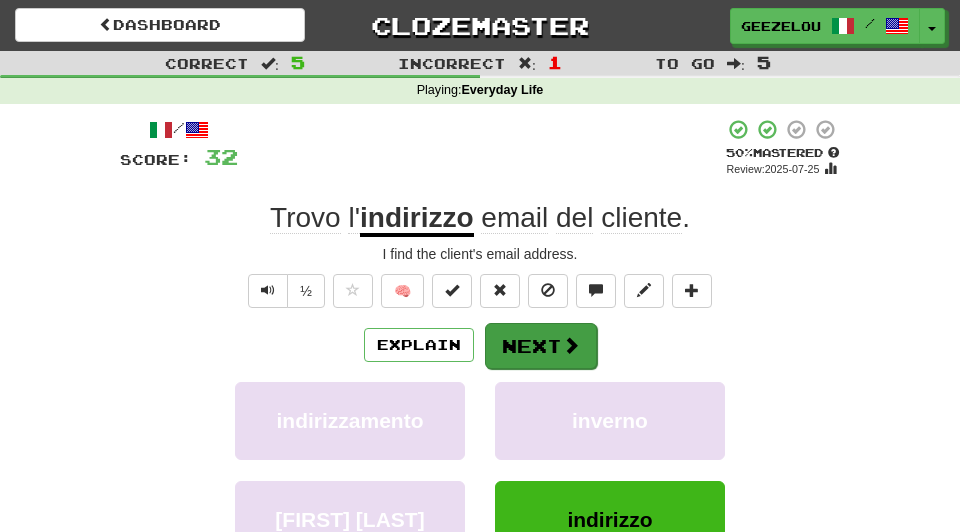 click on "Next" at bounding box center (541, 346) 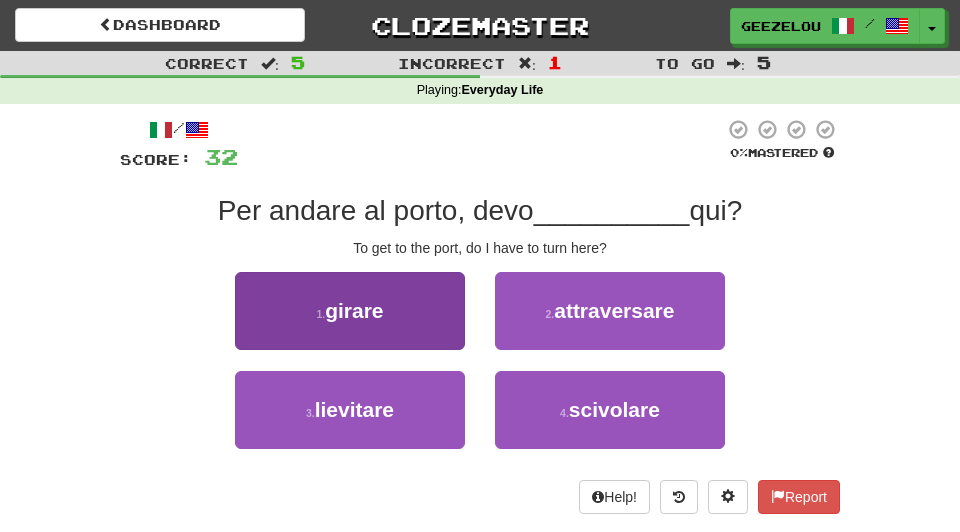 click on "1 .  girare" at bounding box center [350, 311] 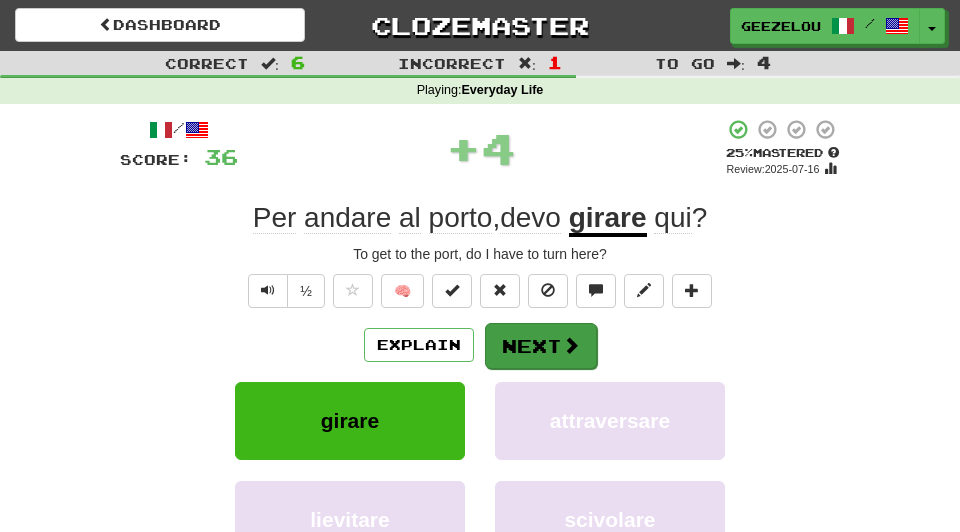 click on "Next" at bounding box center [541, 346] 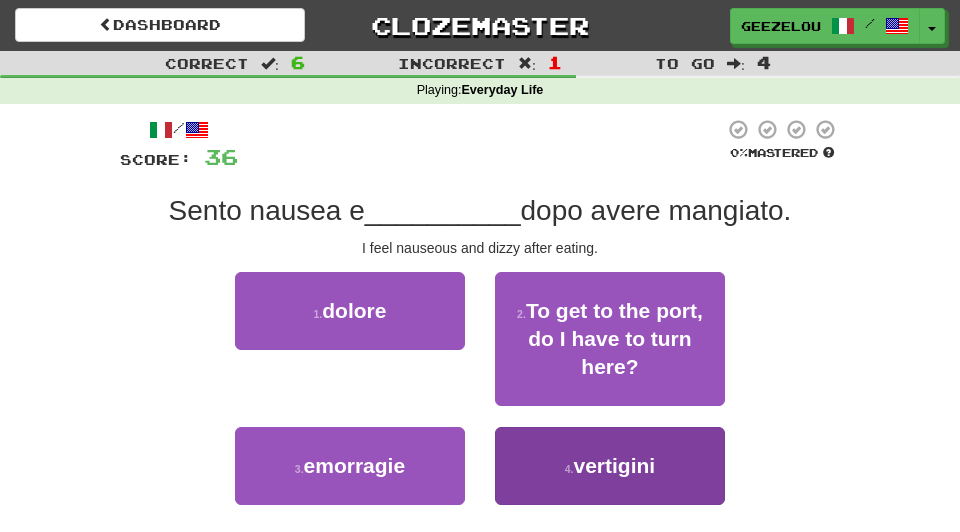 click on "4 .  vertigini" at bounding box center (610, 466) 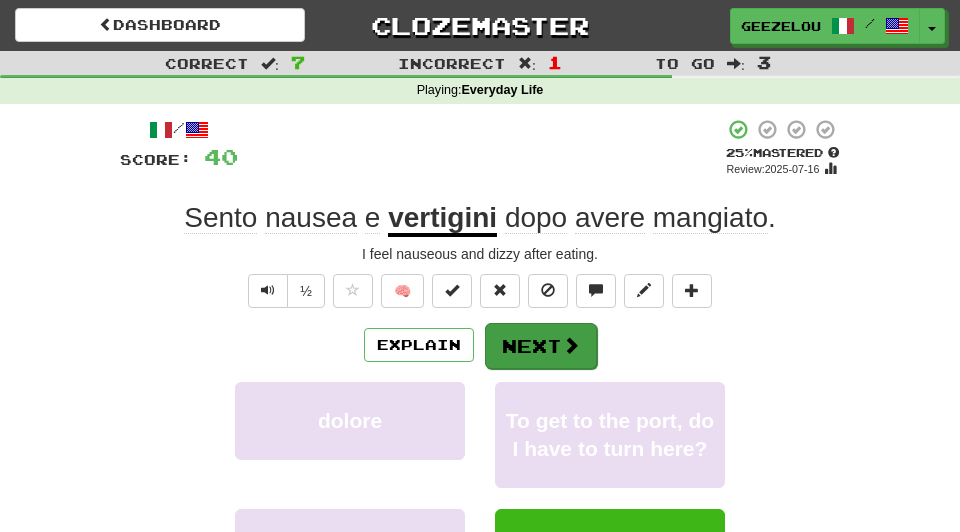 click on "Next" at bounding box center [541, 346] 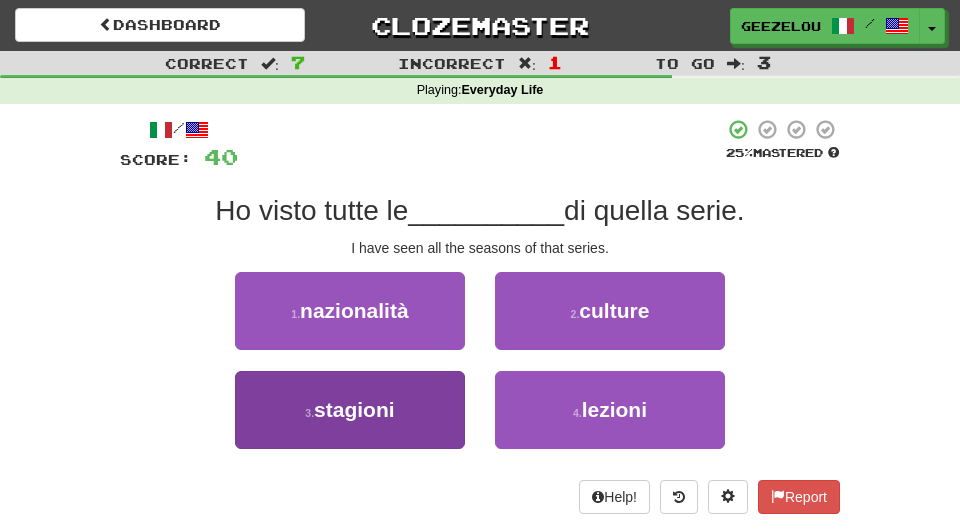 click on "stagioni" at bounding box center (354, 409) 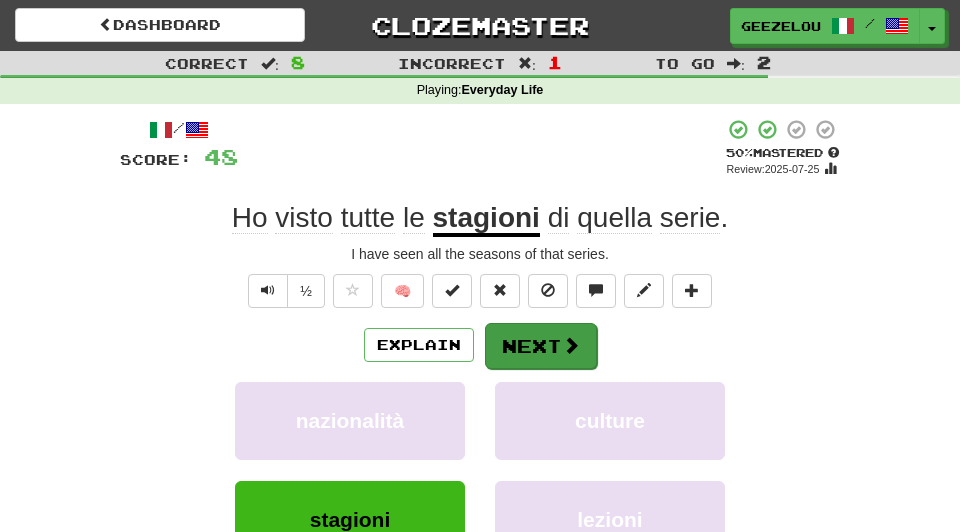 click on "Next" at bounding box center (541, 346) 